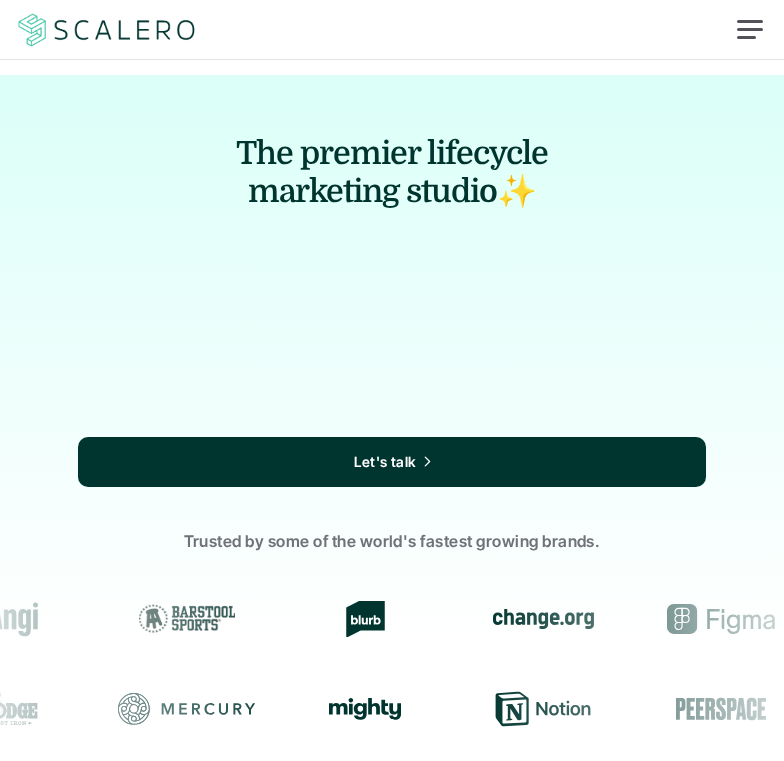 scroll, scrollTop: 0, scrollLeft: 0, axis: both 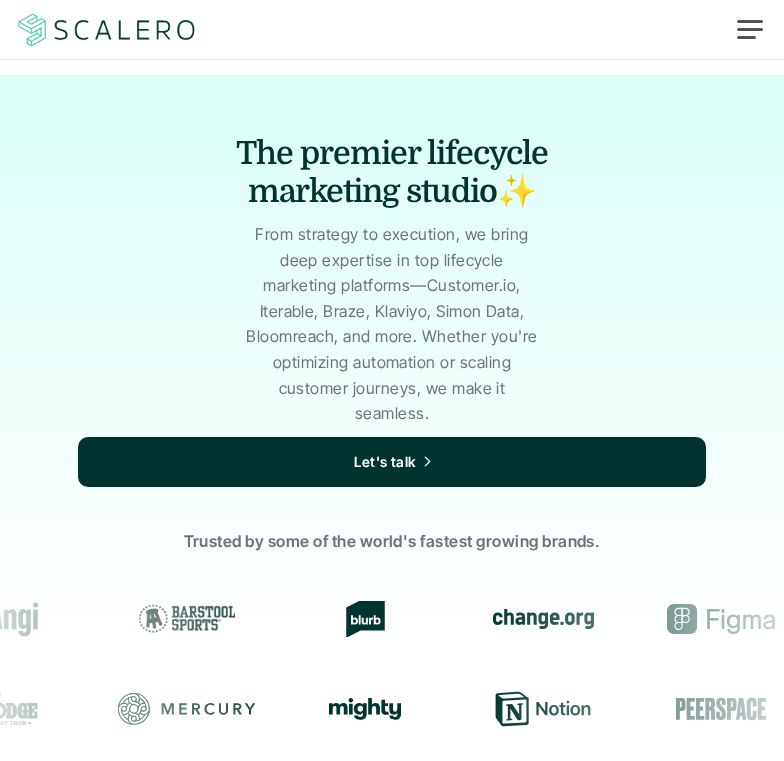 click at bounding box center [750, 30] 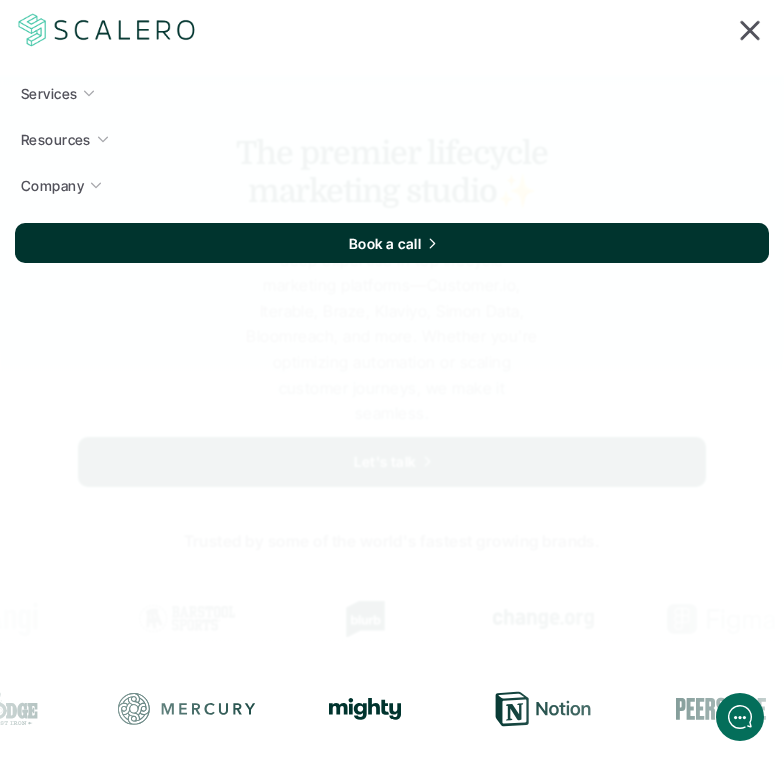 click on "Resources" at bounding box center [56, 139] 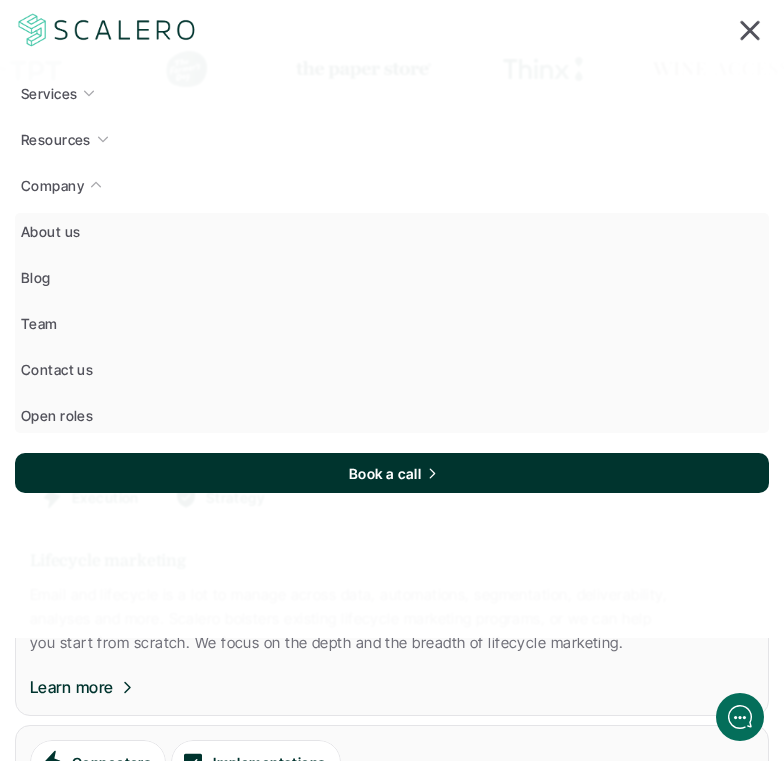 scroll, scrollTop: 840, scrollLeft: 0, axis: vertical 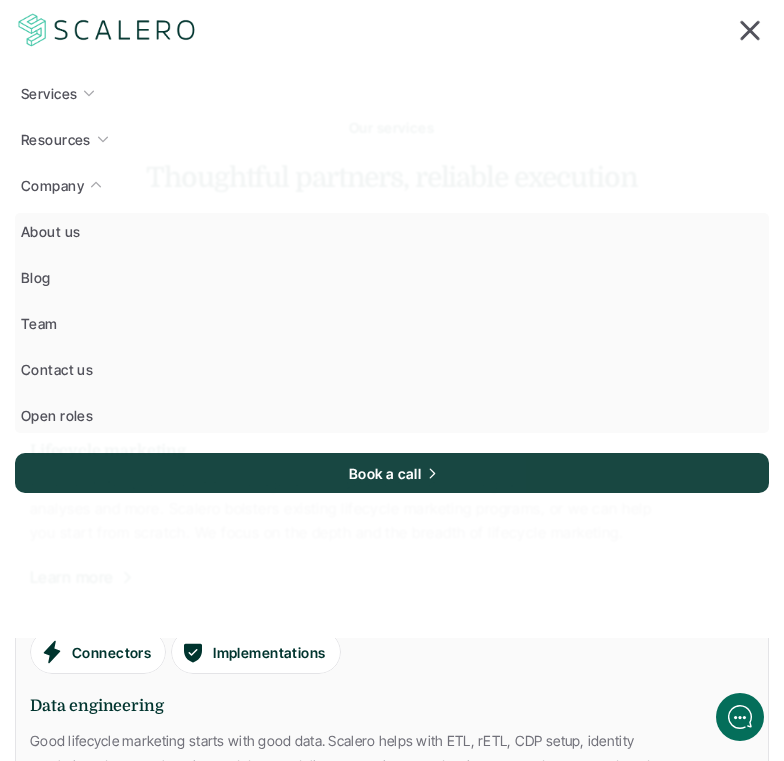 click on "Services Resources Company About us Blog Team Contact us Open roles Book a call" at bounding box center [392, 319] 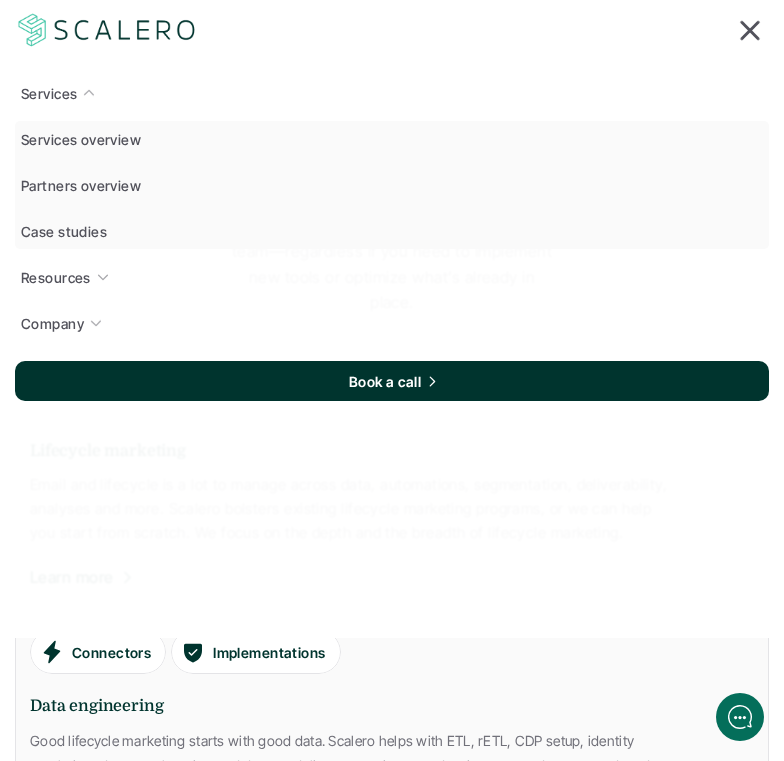 click at bounding box center (750, 30) 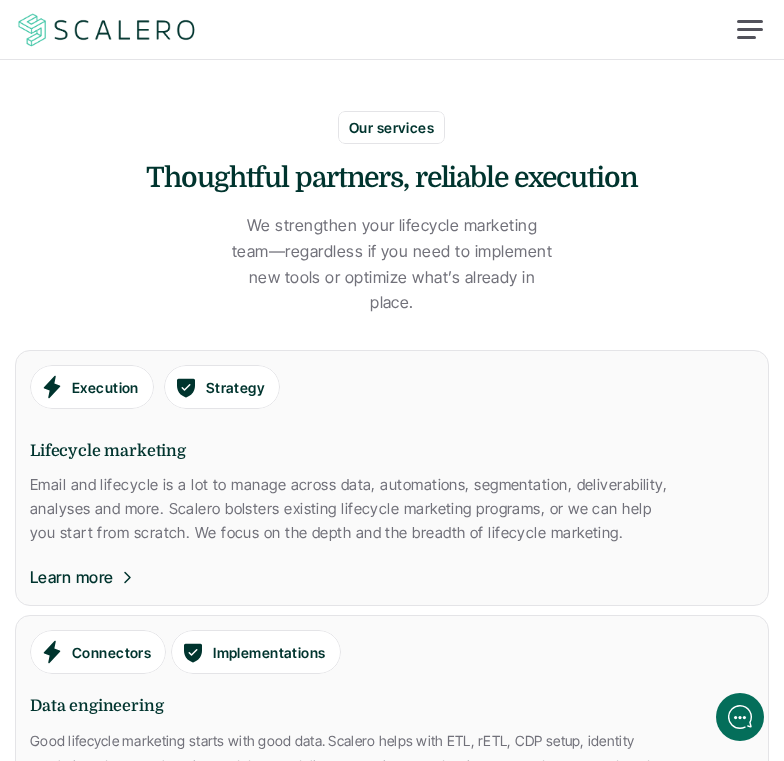 click at bounding box center (750, 30) 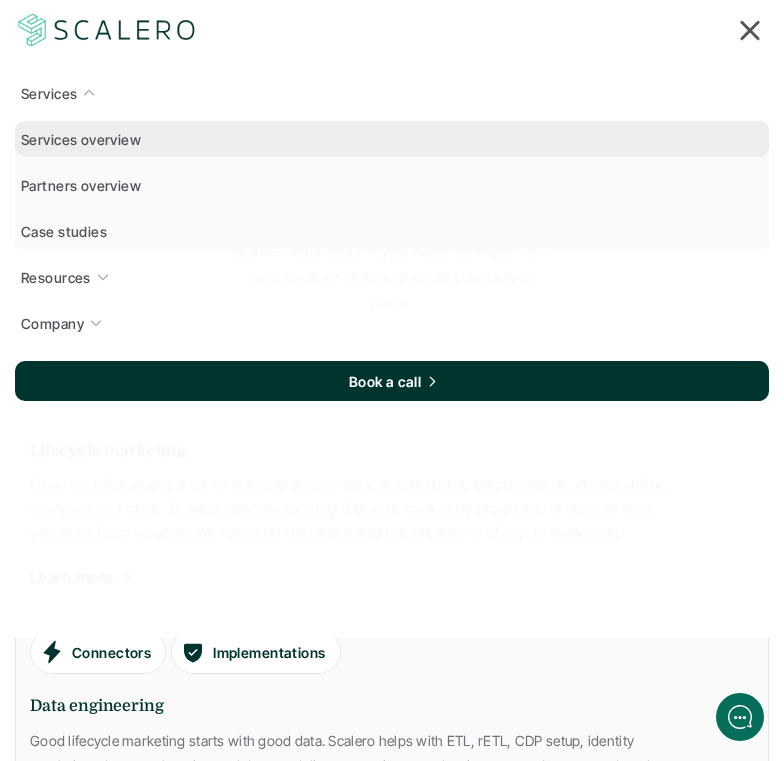 click on "Services overview" at bounding box center (87, 139) 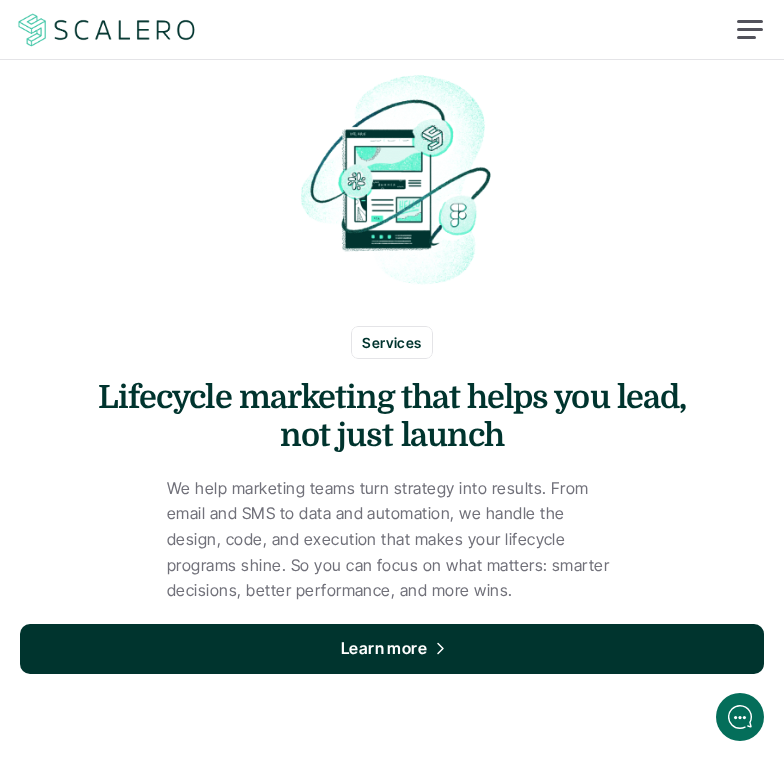 scroll, scrollTop: 0, scrollLeft: 0, axis: both 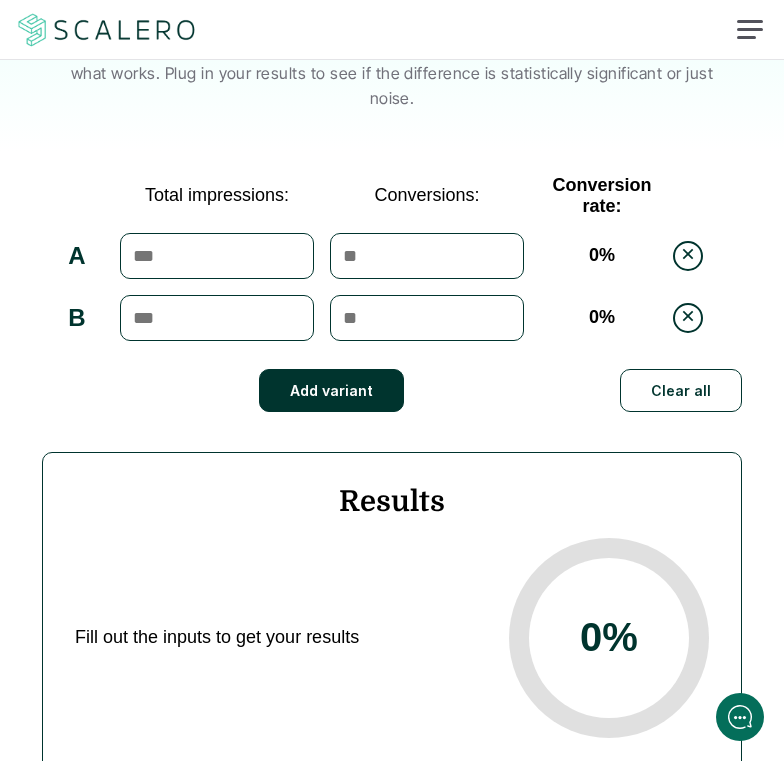 click at bounding box center (217, 256) 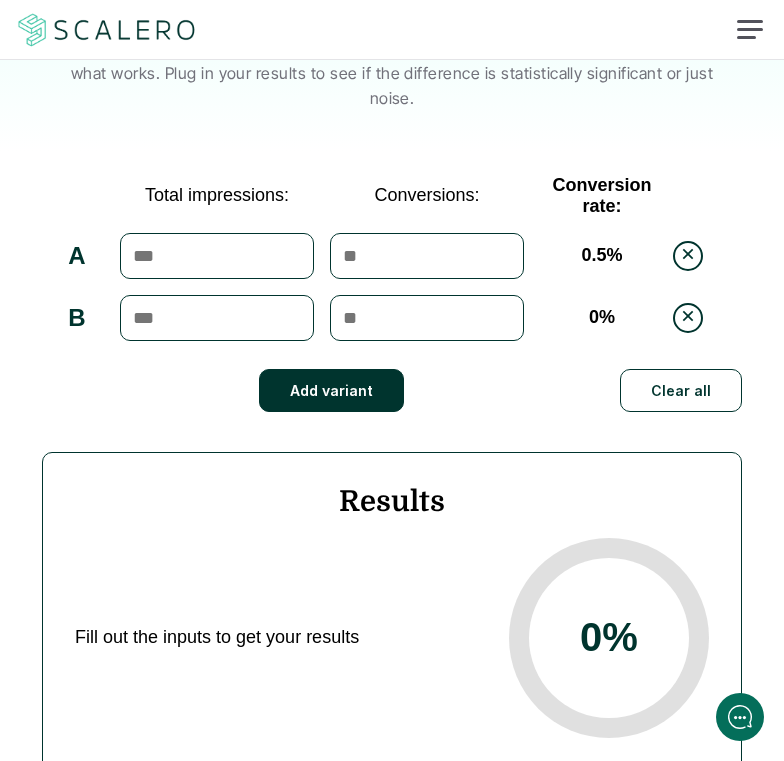 type on "***" 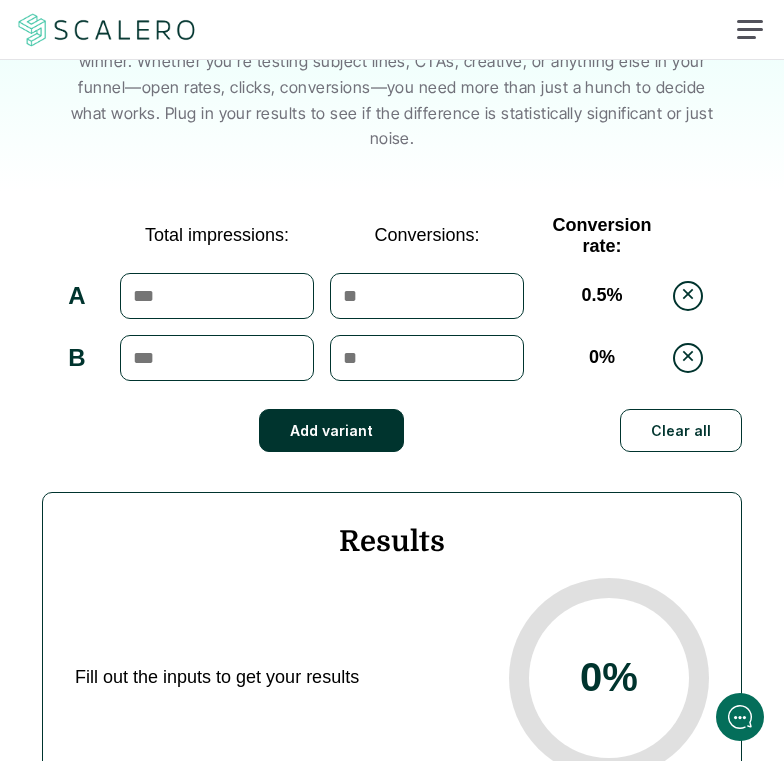 click at bounding box center (427, 358) 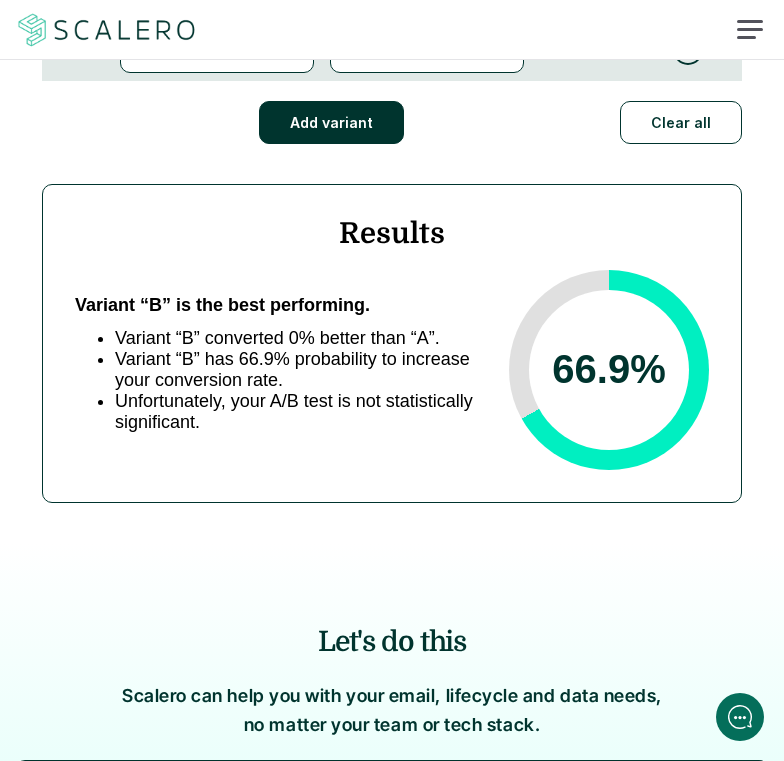 scroll, scrollTop: 320, scrollLeft: 0, axis: vertical 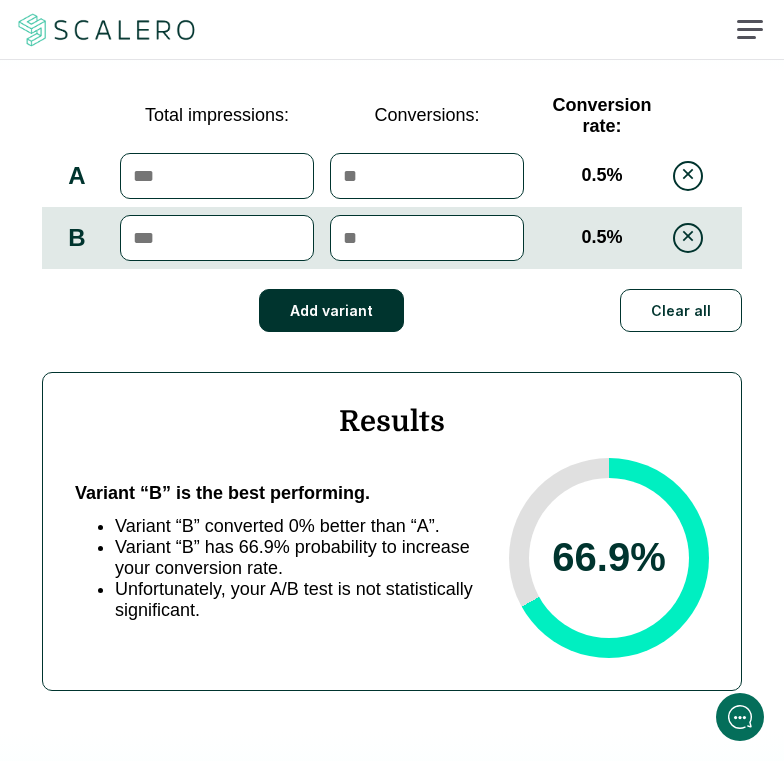type on "***" 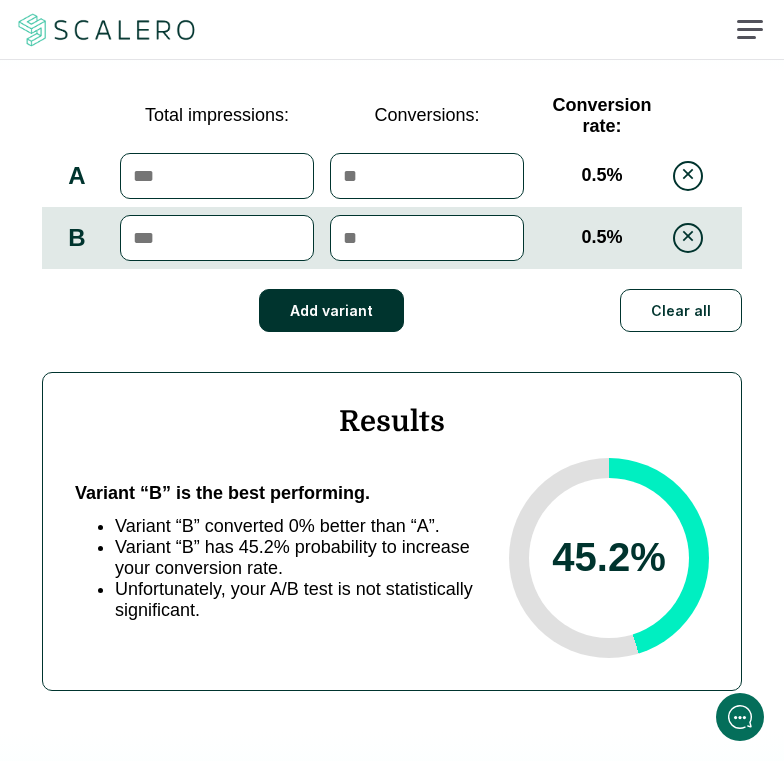 type on "*****" 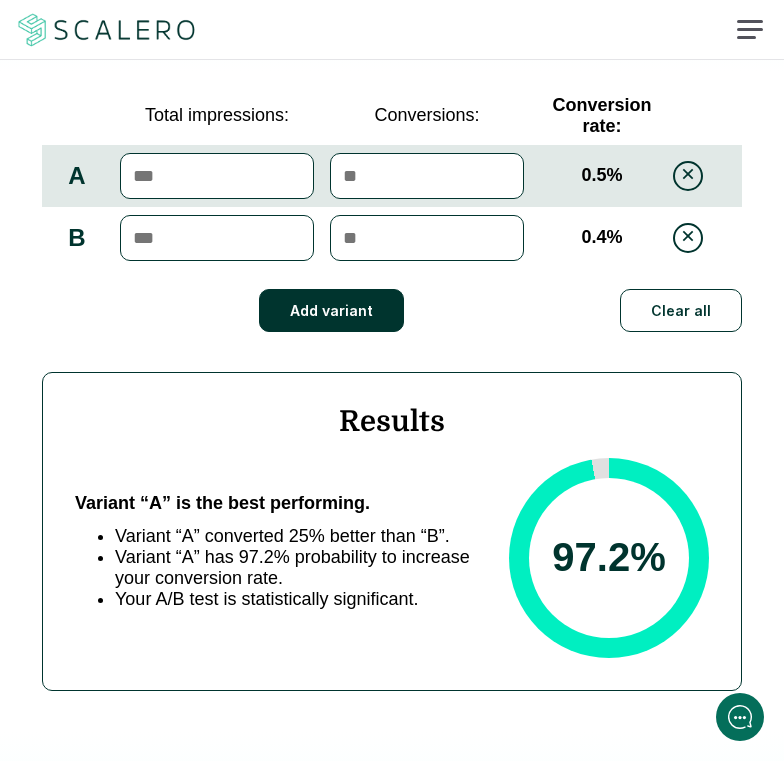type on "*****" 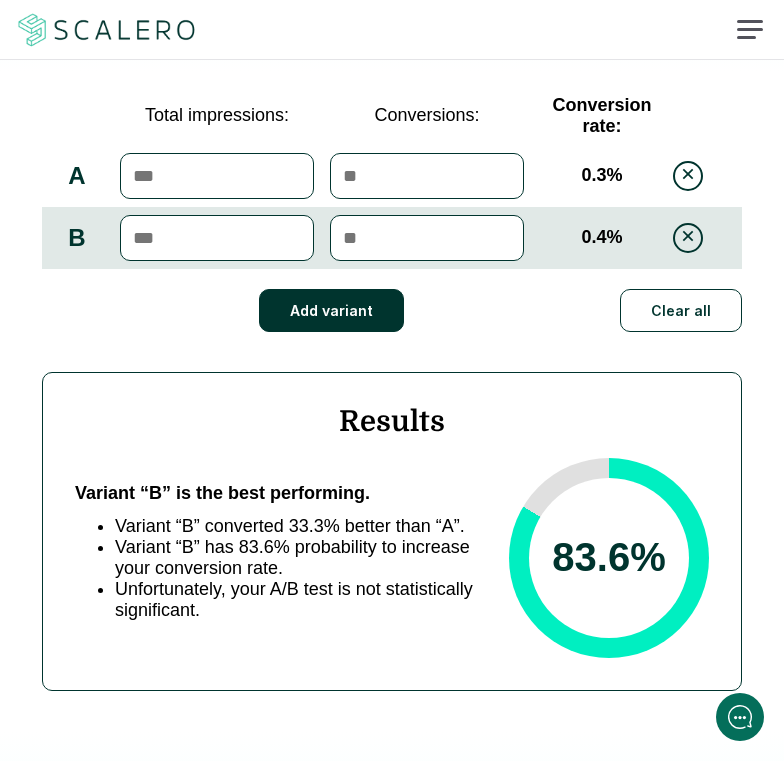 type on "**" 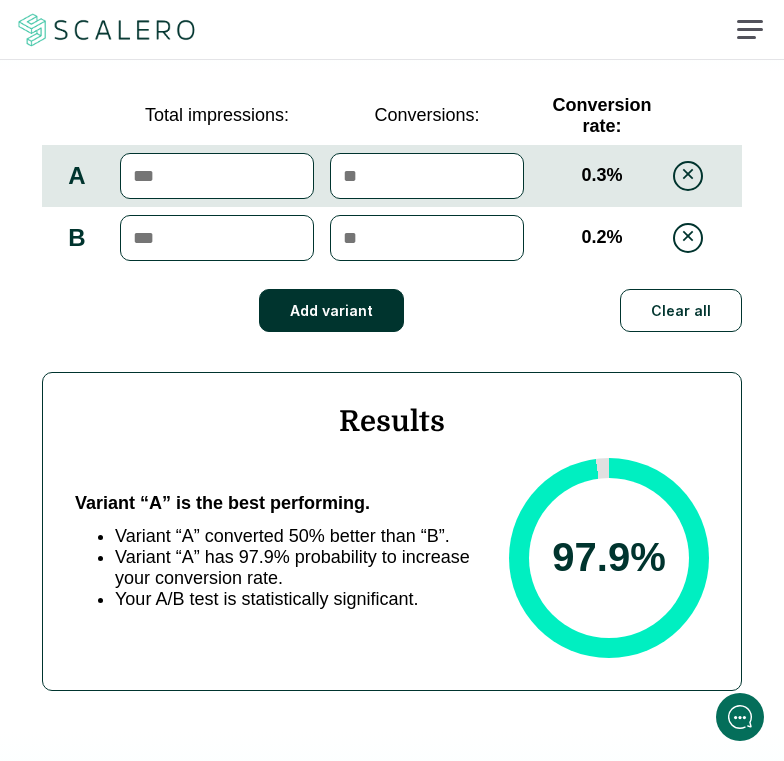 type on "**" 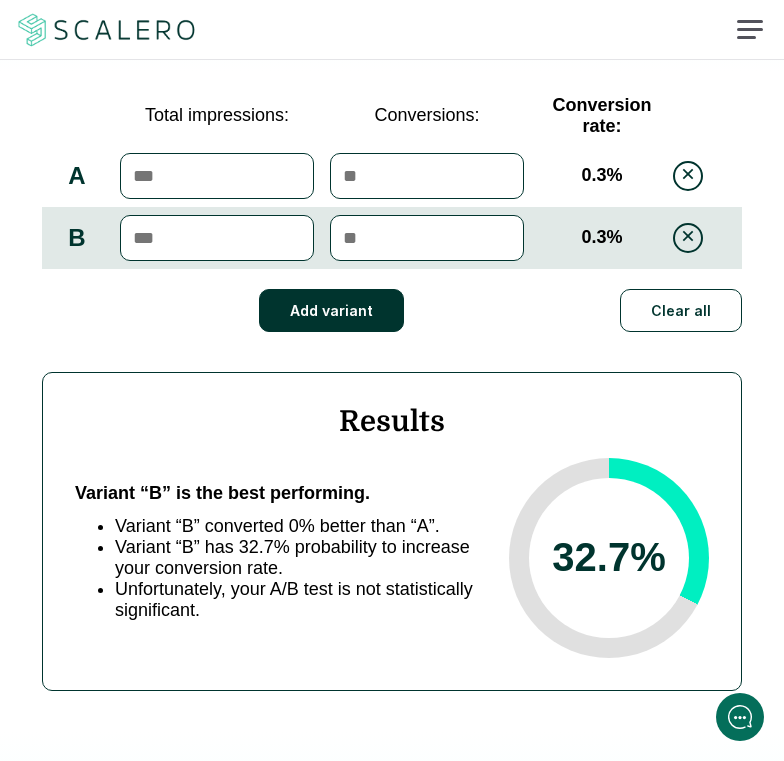 type on "*****" 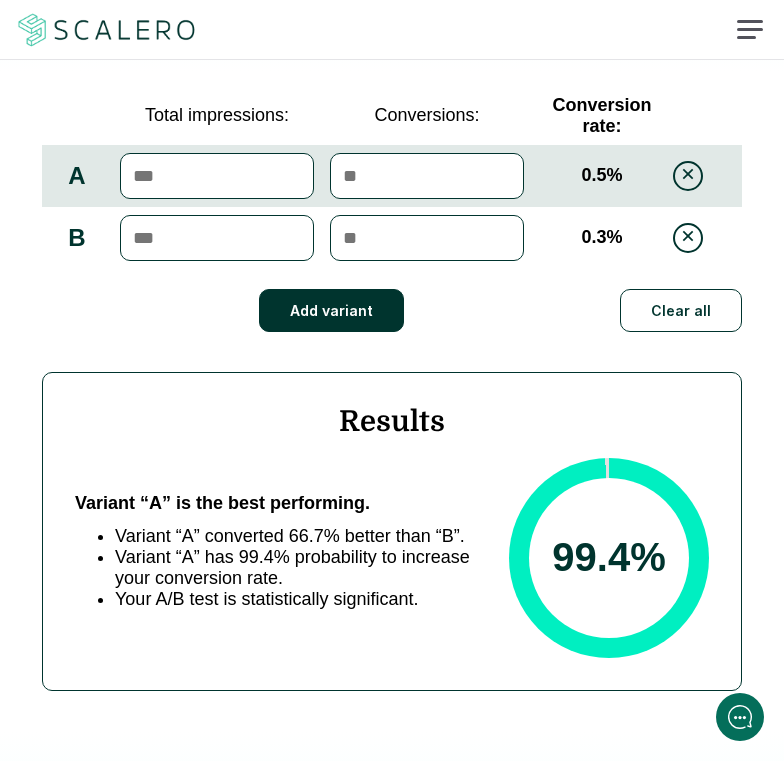 type on "*****" 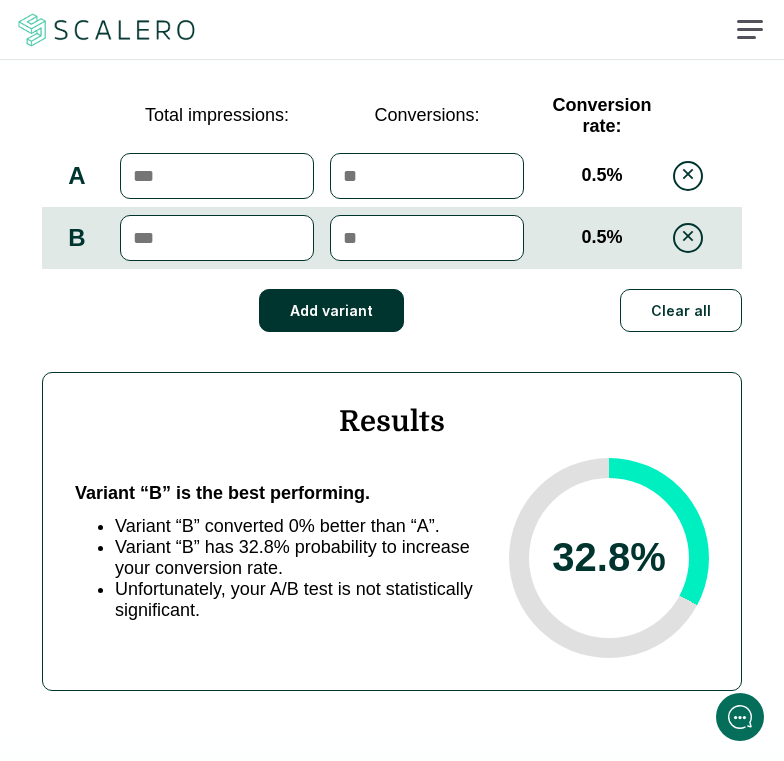 type on "*****" 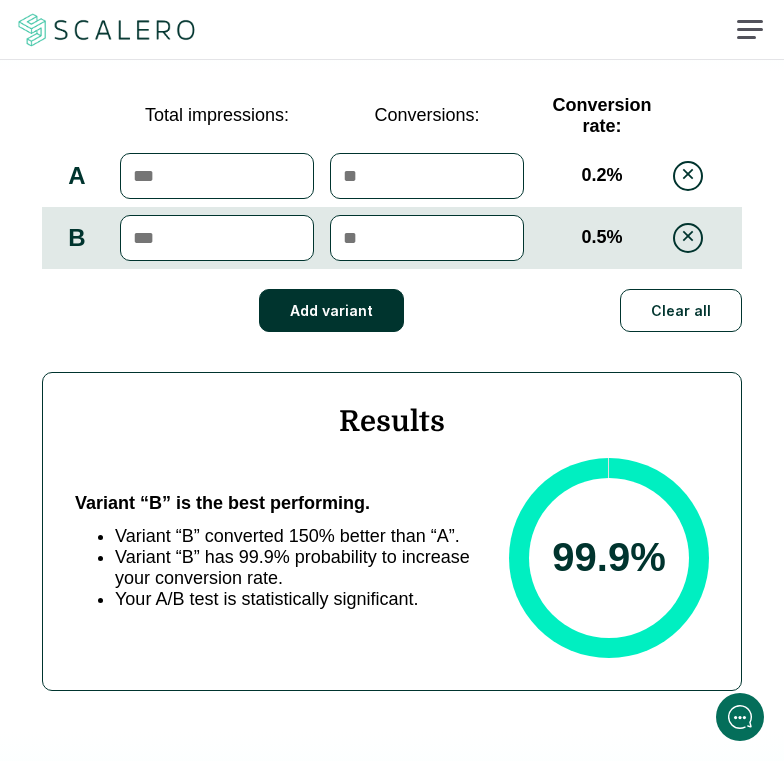 type on "**" 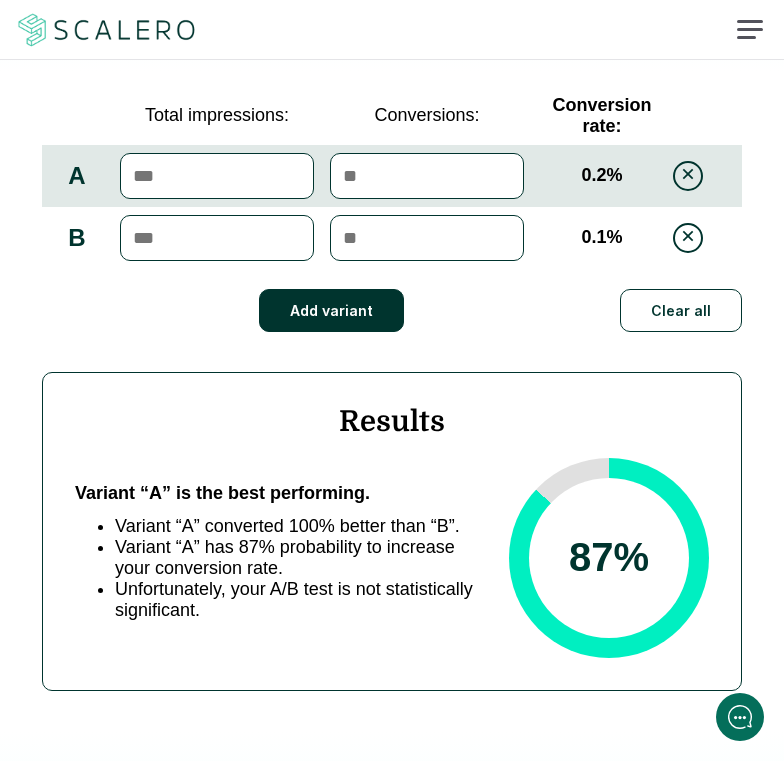 type on "**" 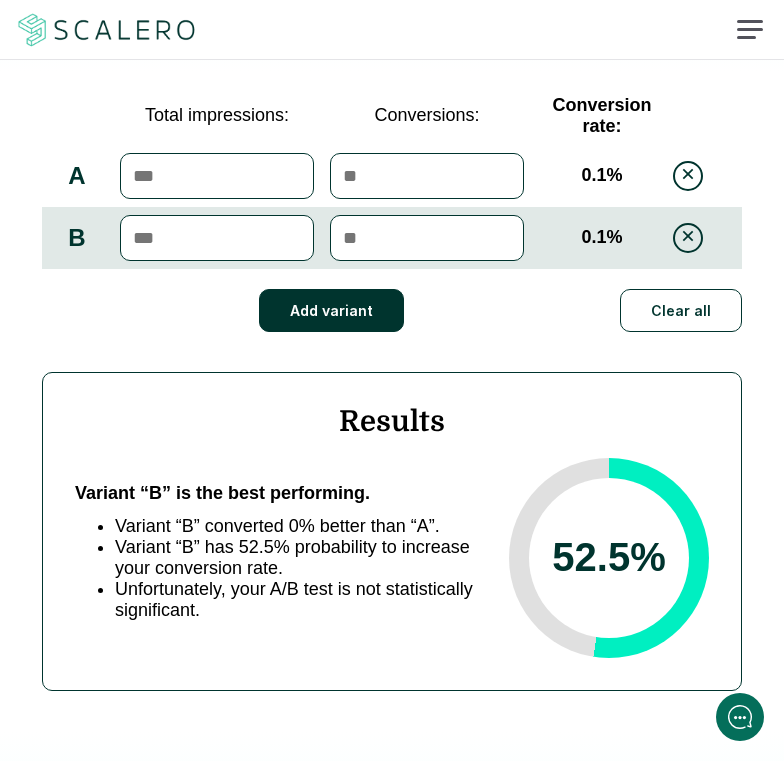 type on "*****" 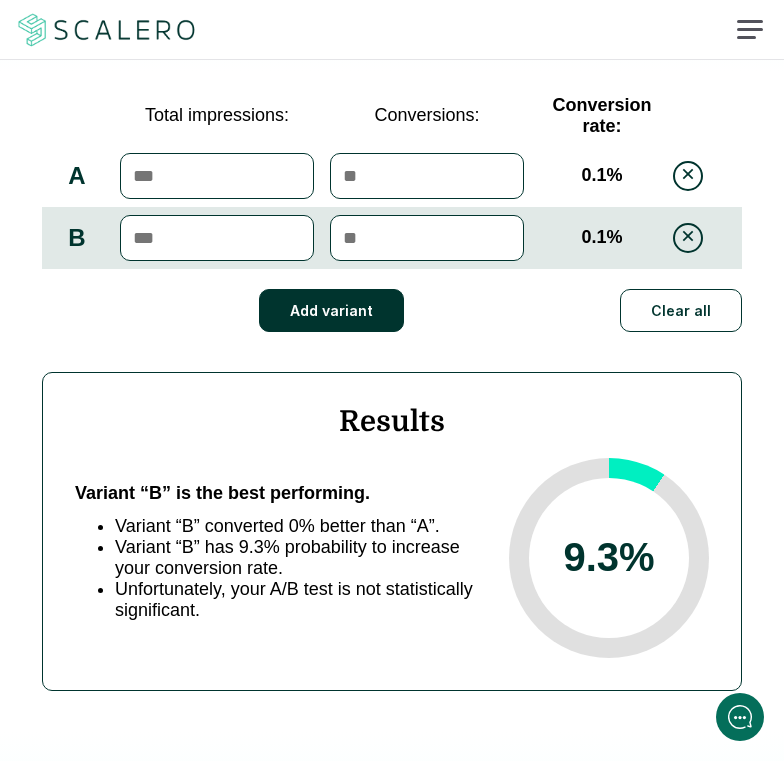 type on "*****" 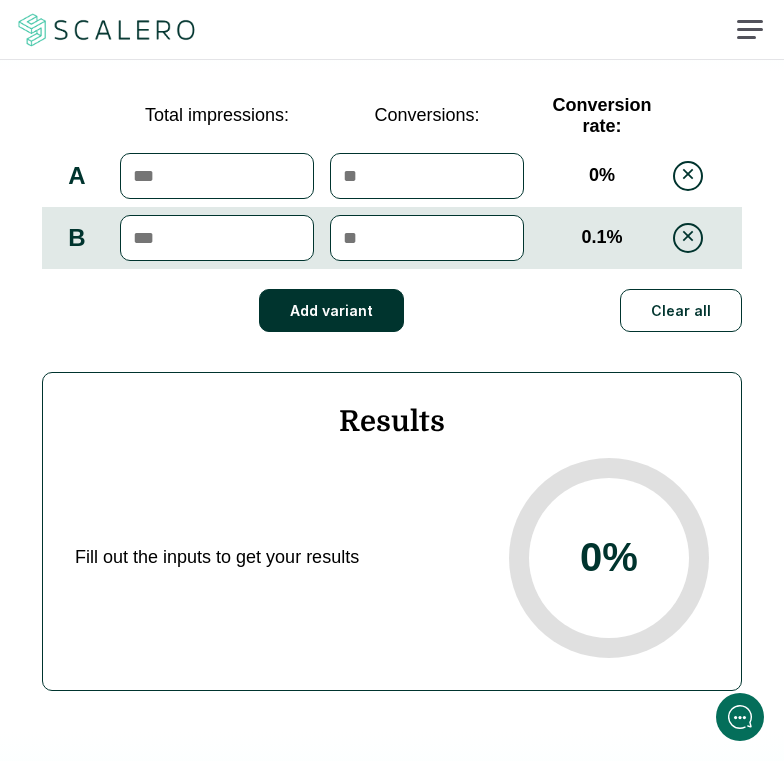 click at bounding box center [427, 176] 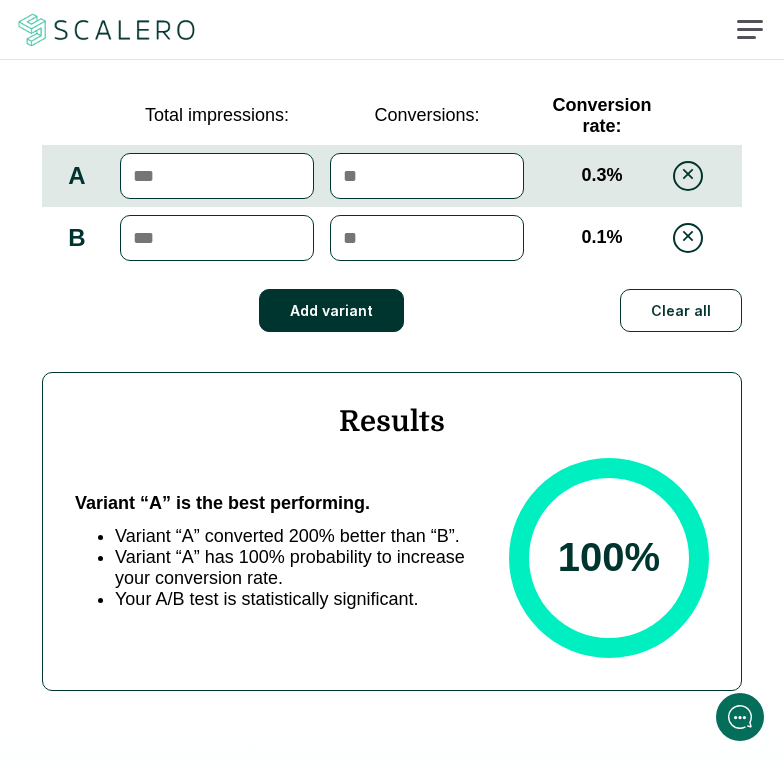 type on "**" 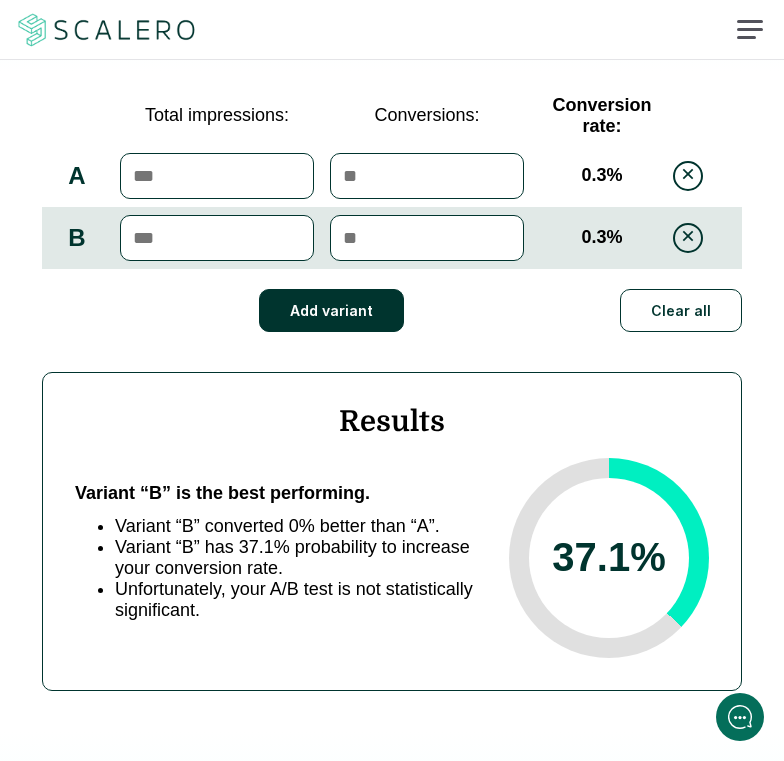 type on "**" 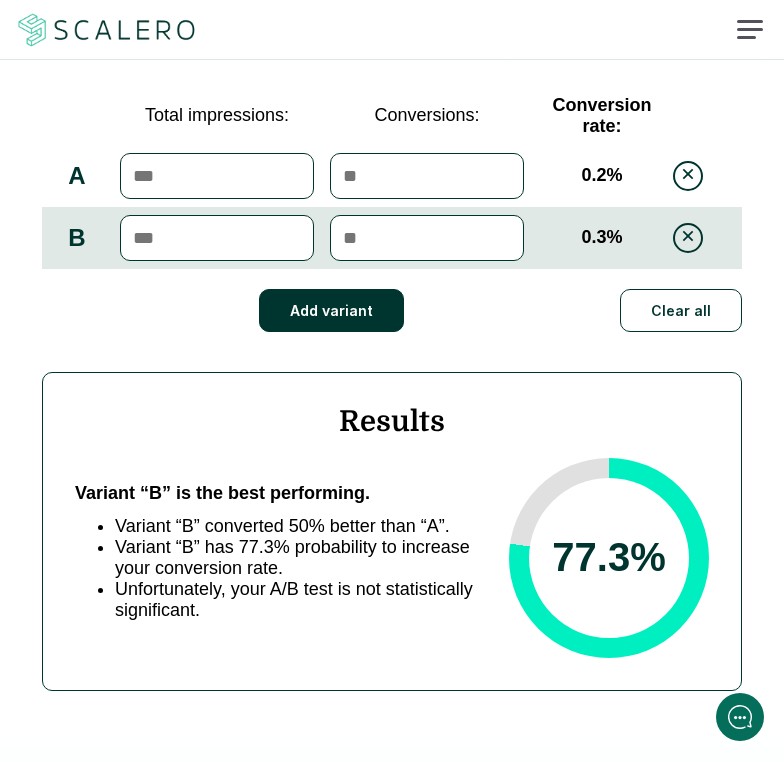type on "**" 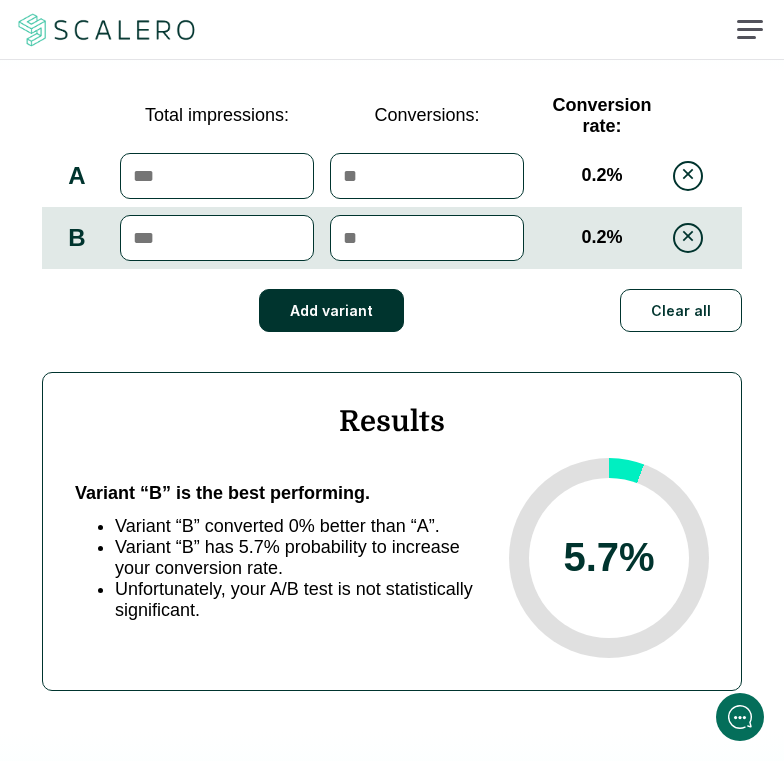 type on "**" 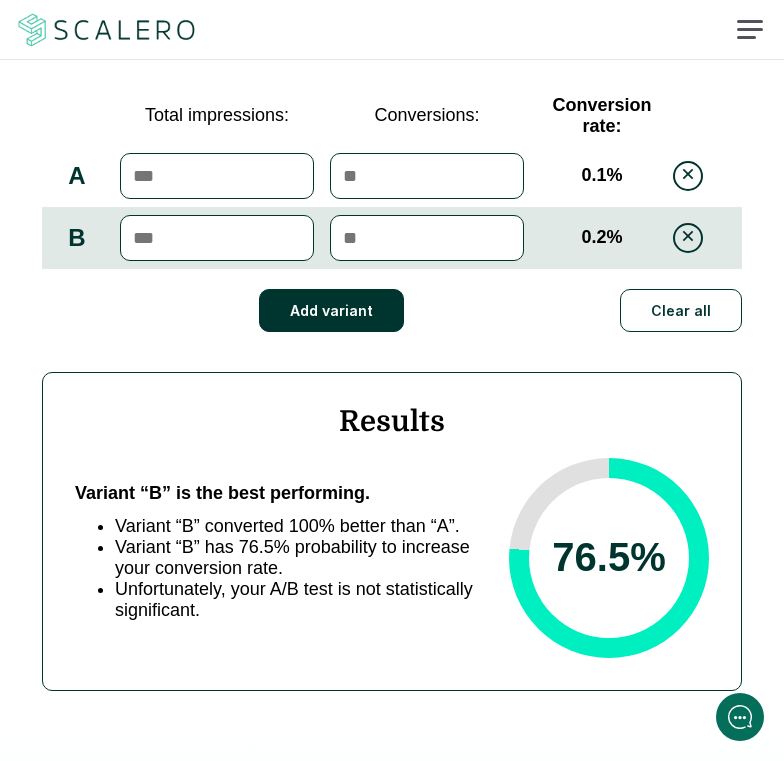 type on "*****" 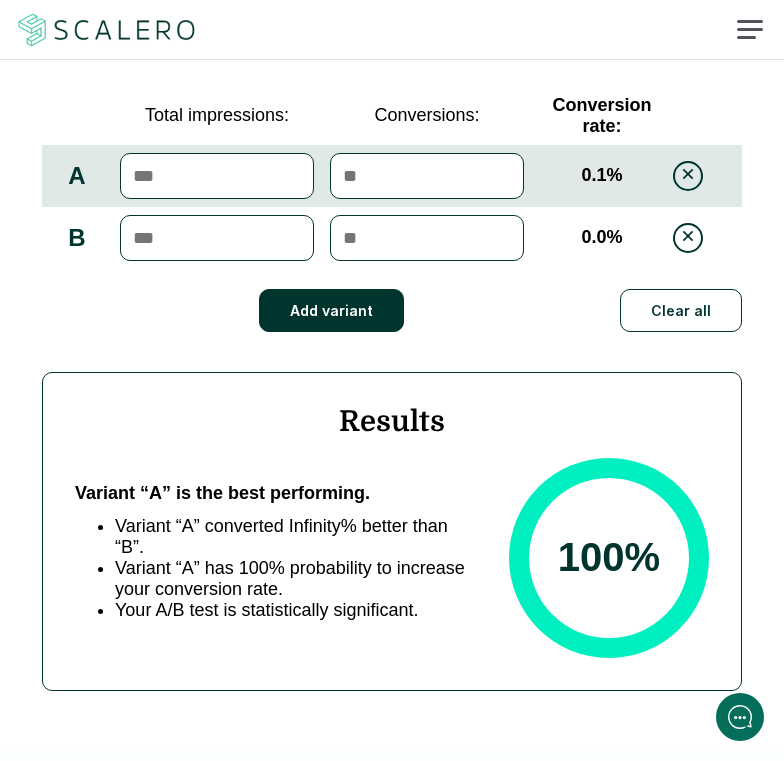 click on "*******" at bounding box center [217, 238] 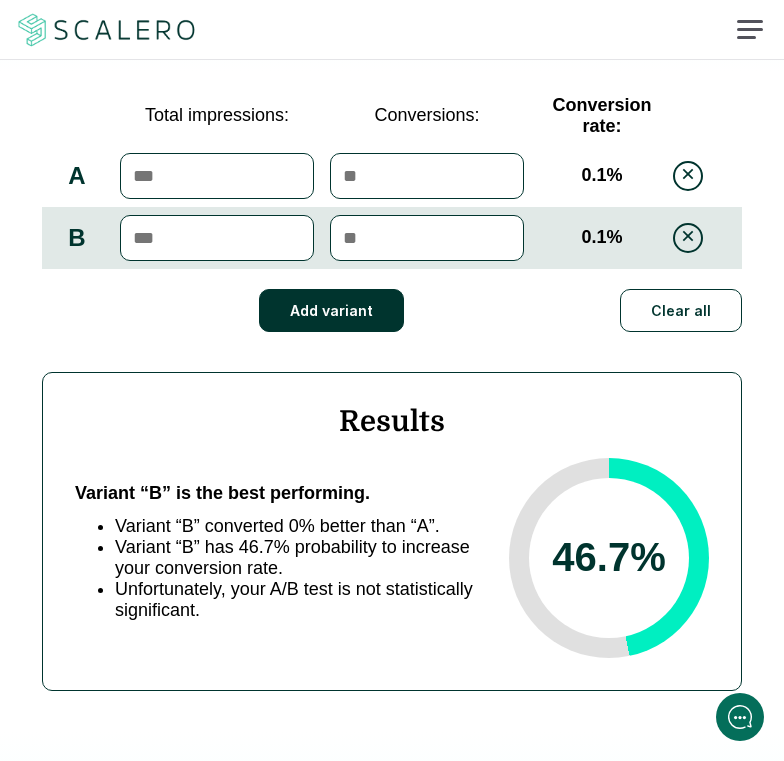 type on "*****" 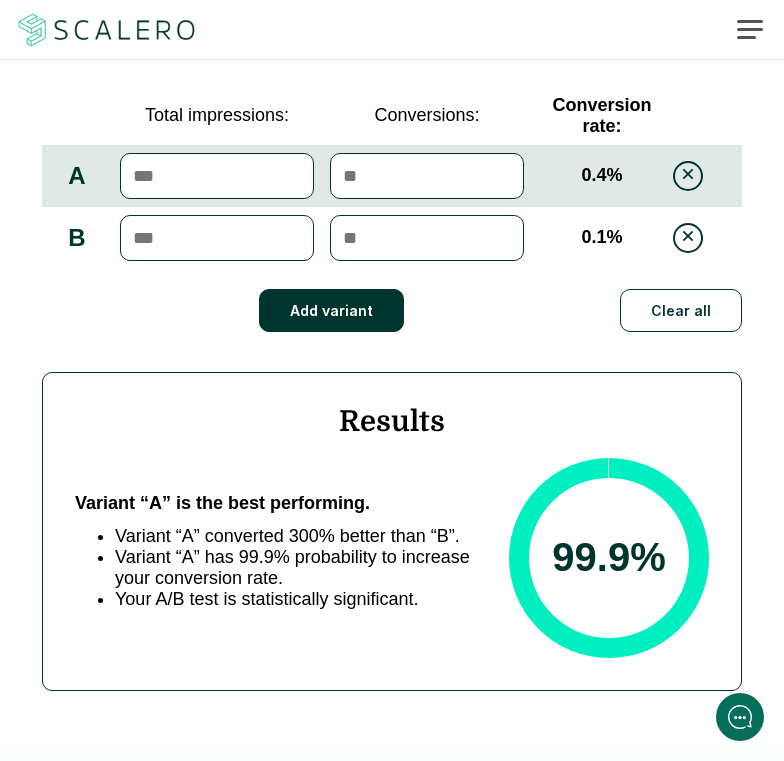 type on "*****" 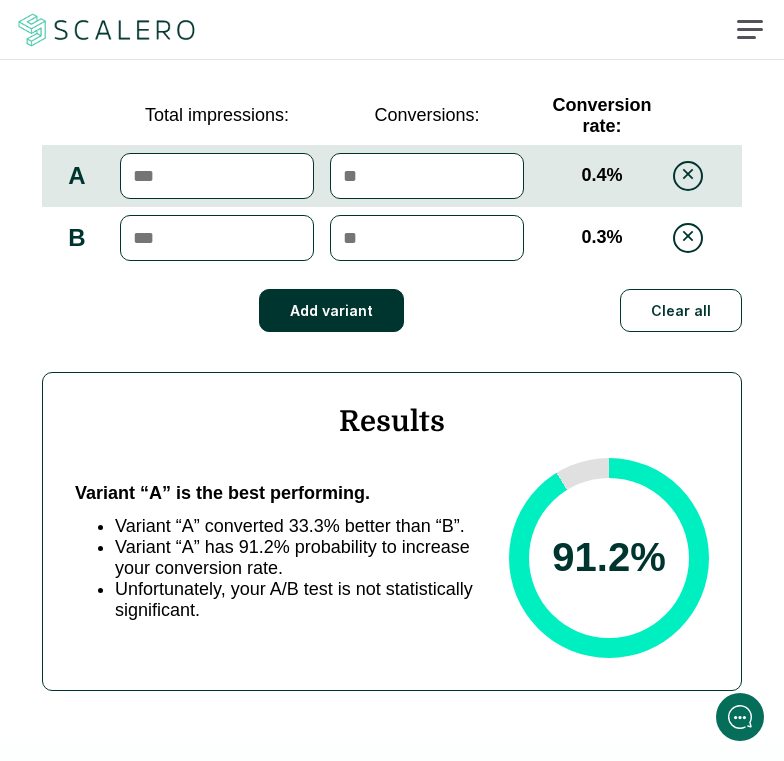 type on "*****" 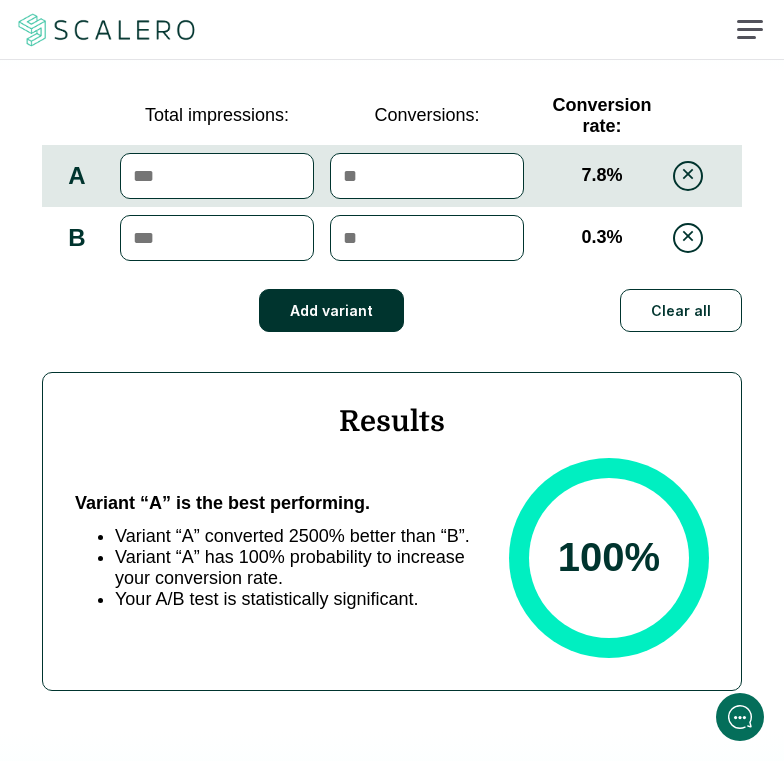 type on "***" 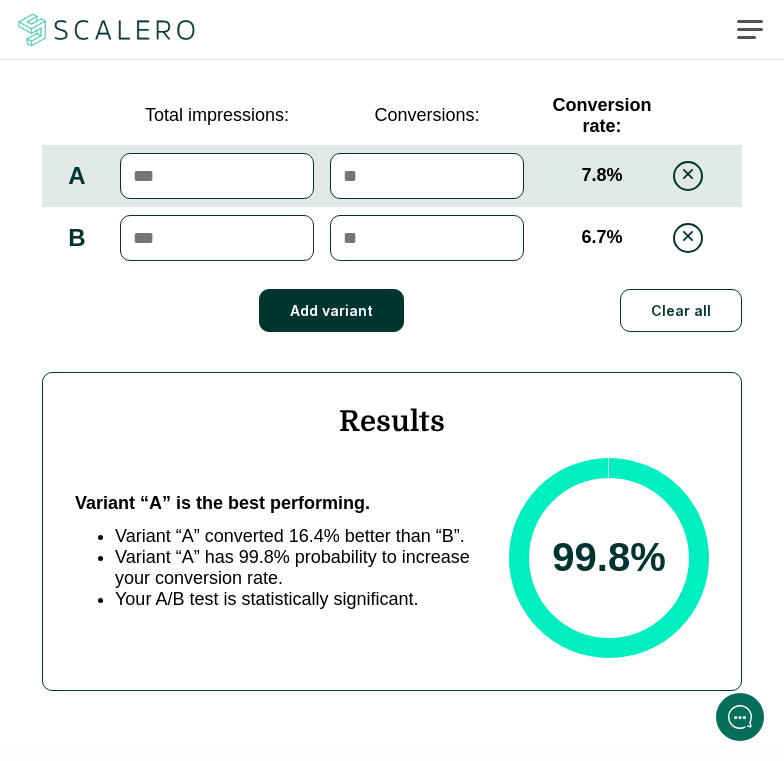 type on "***" 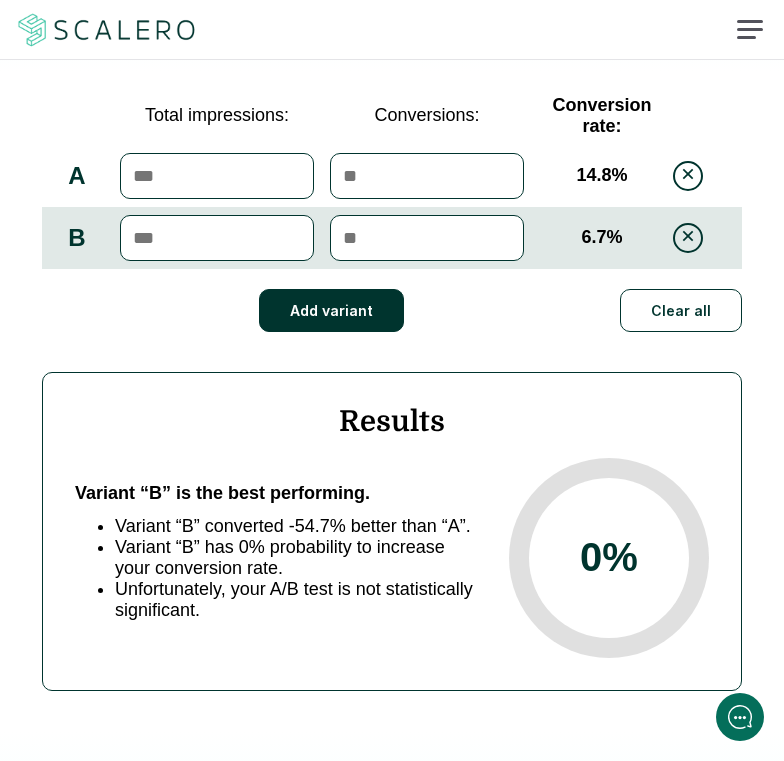 type on "****" 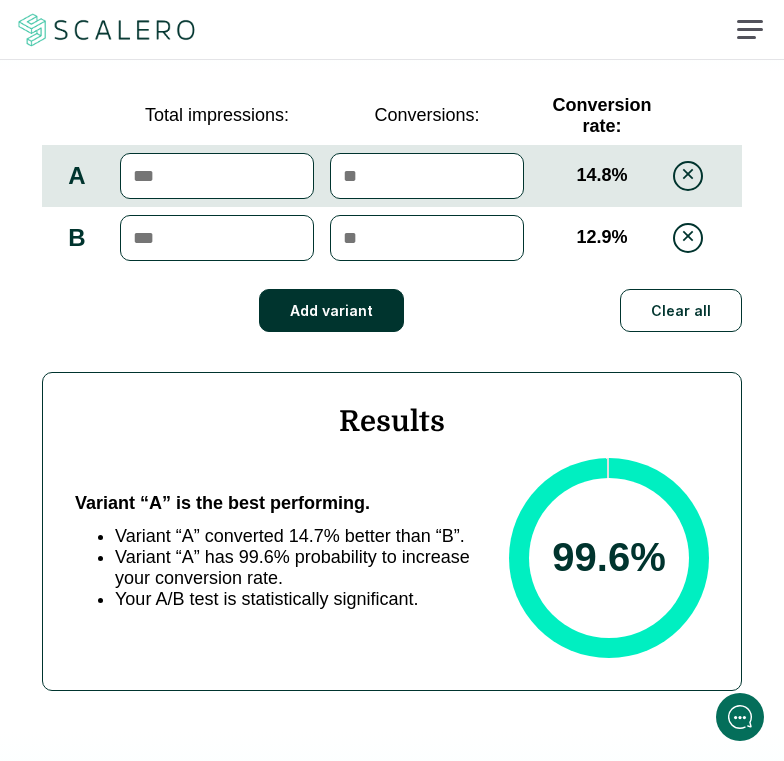 type on "****" 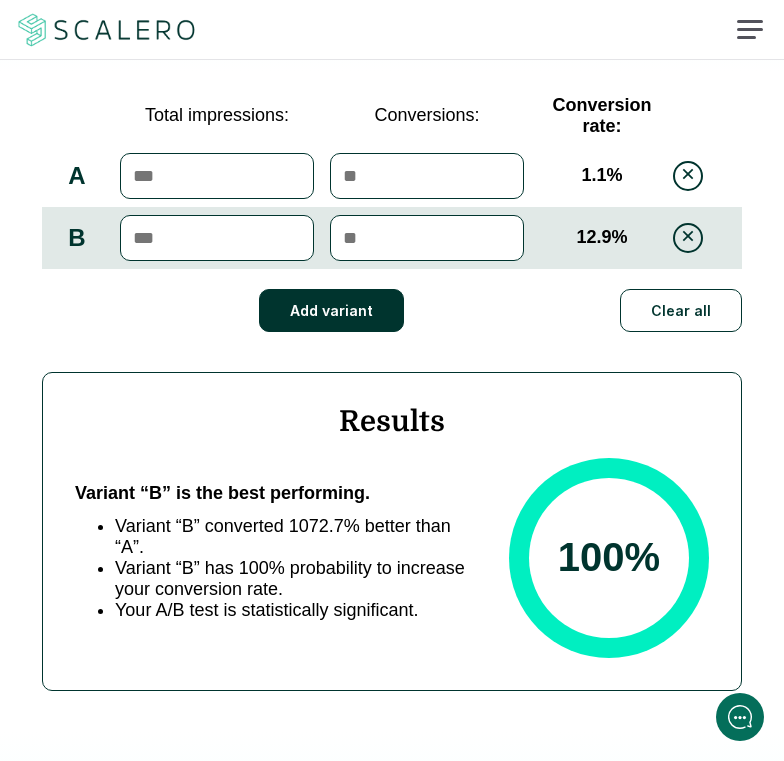 type on "**" 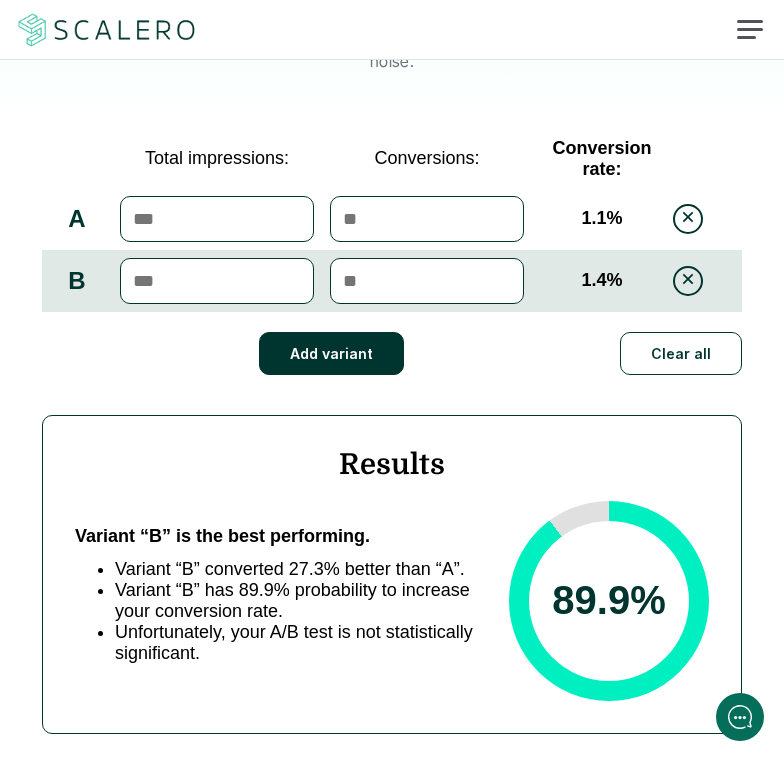scroll, scrollTop: 200, scrollLeft: 0, axis: vertical 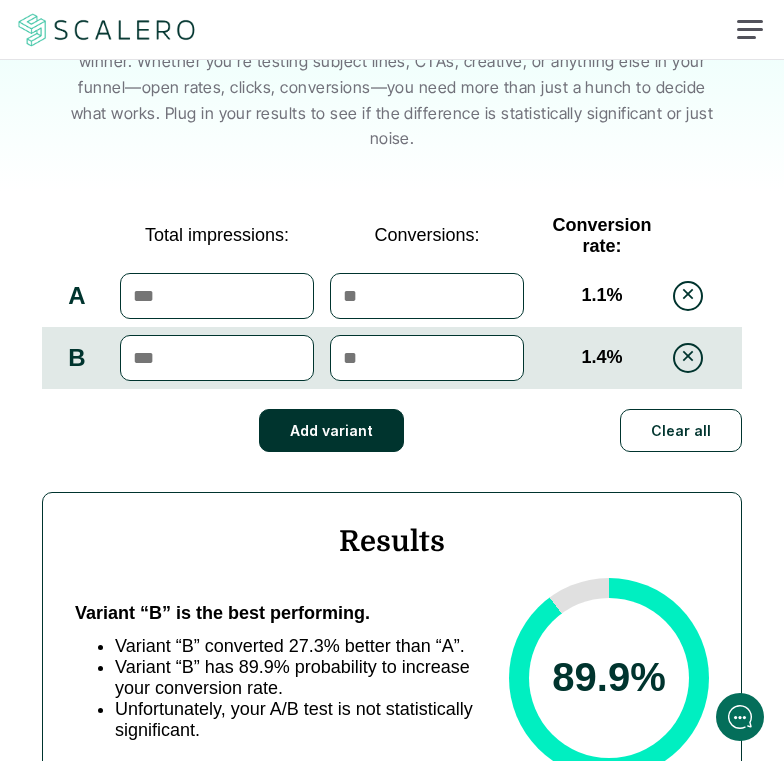 click on "**" at bounding box center [427, 358] 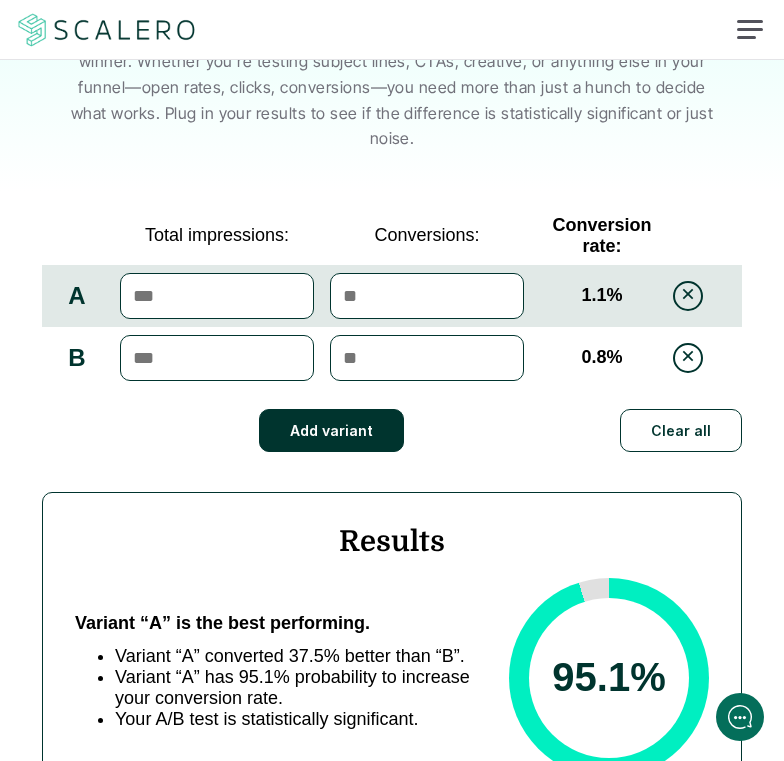 type on "**" 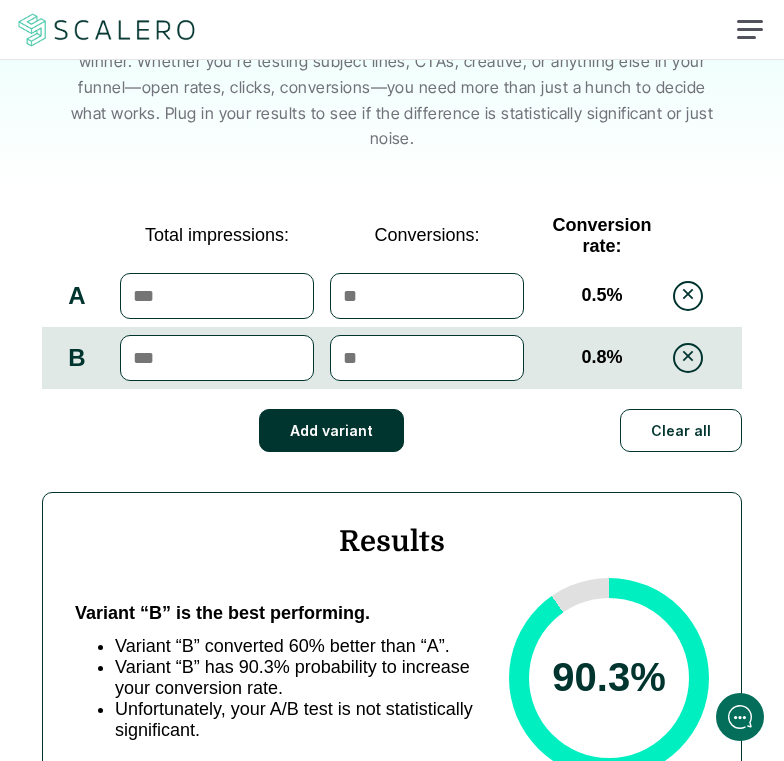 type on "**" 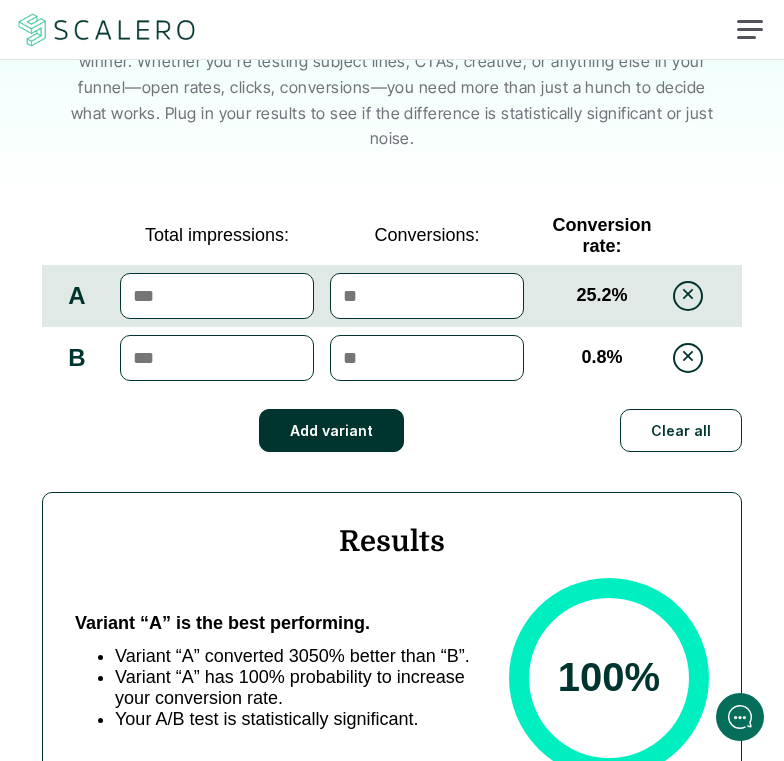 type on "***" 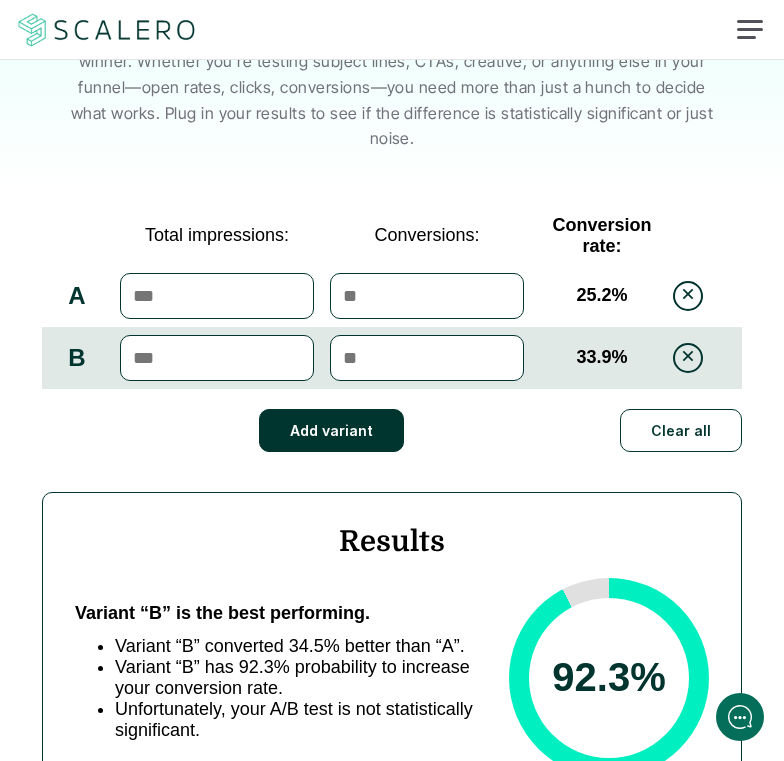 type on "***" 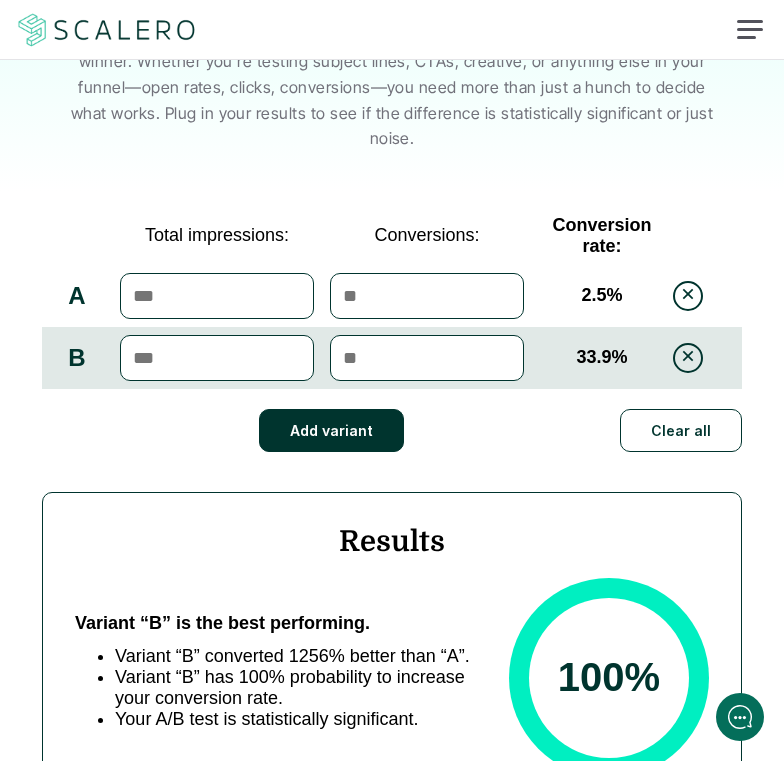 type on "*" 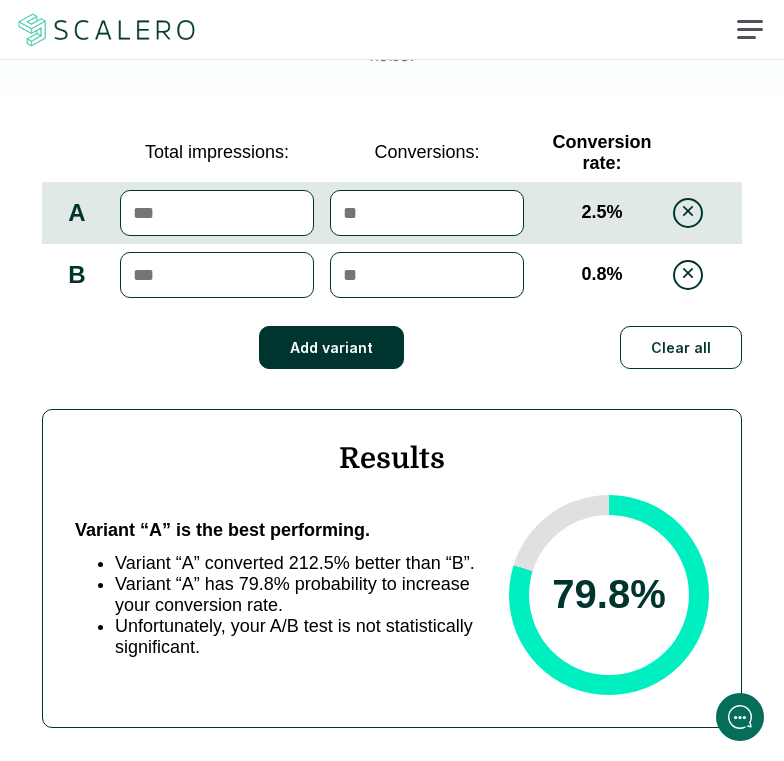 scroll, scrollTop: 320, scrollLeft: 0, axis: vertical 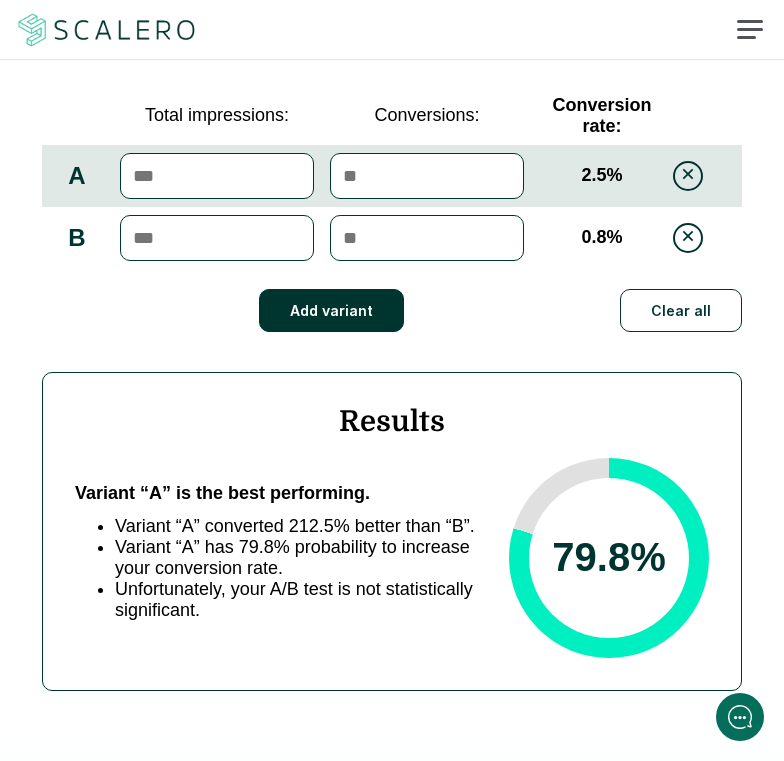 type on "*" 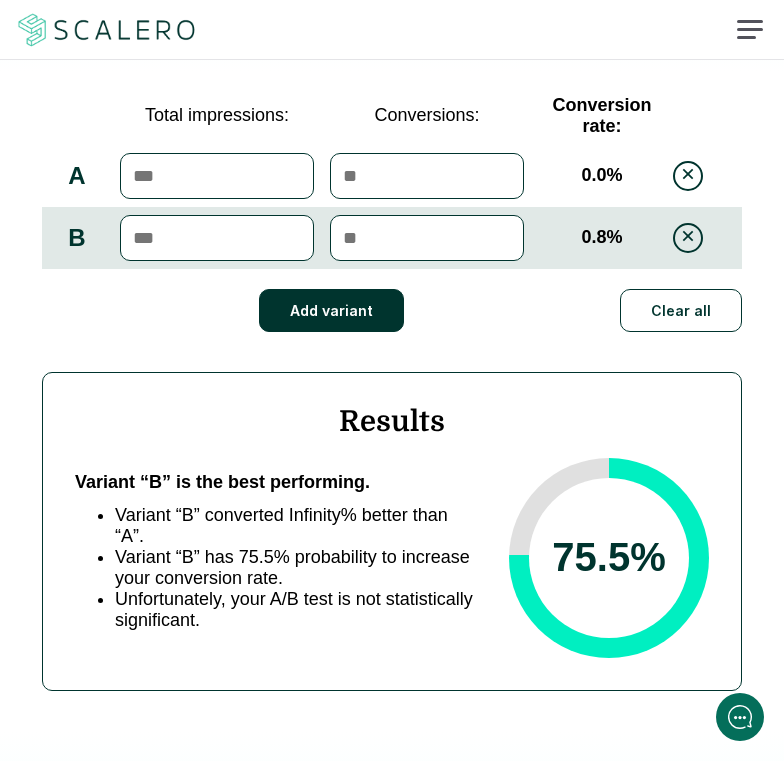 type on "*****" 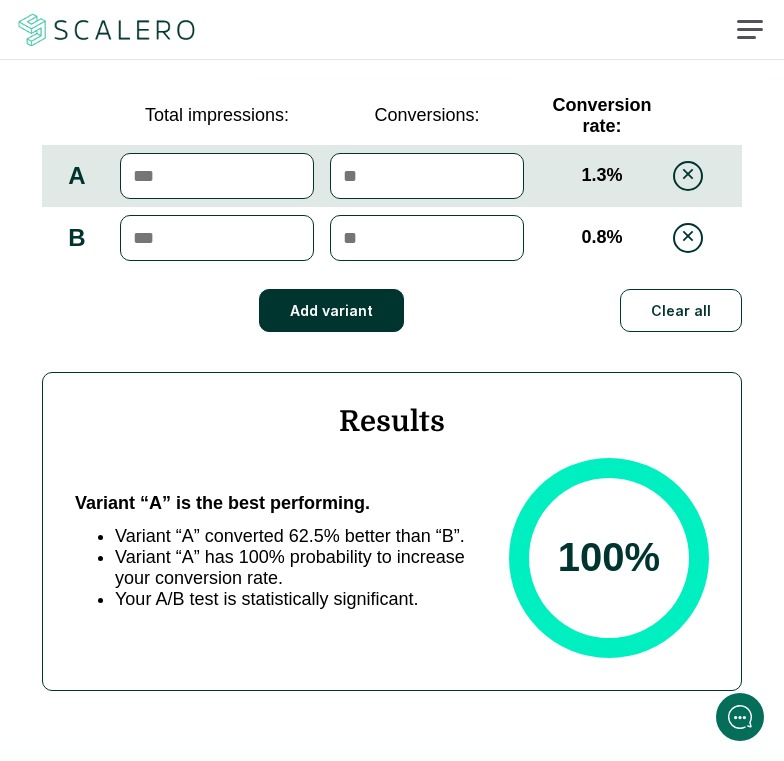 type on "***" 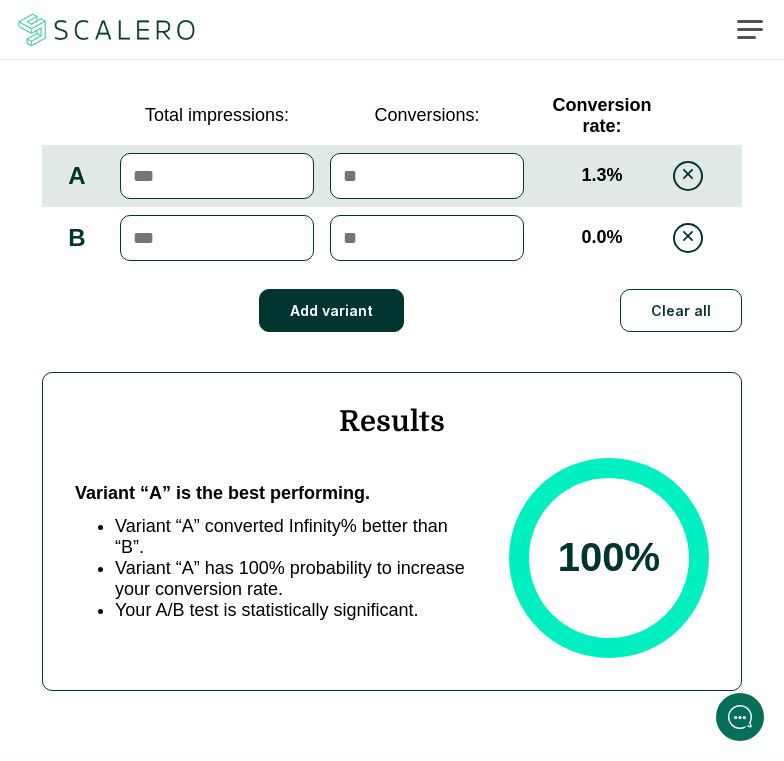 type on "*****" 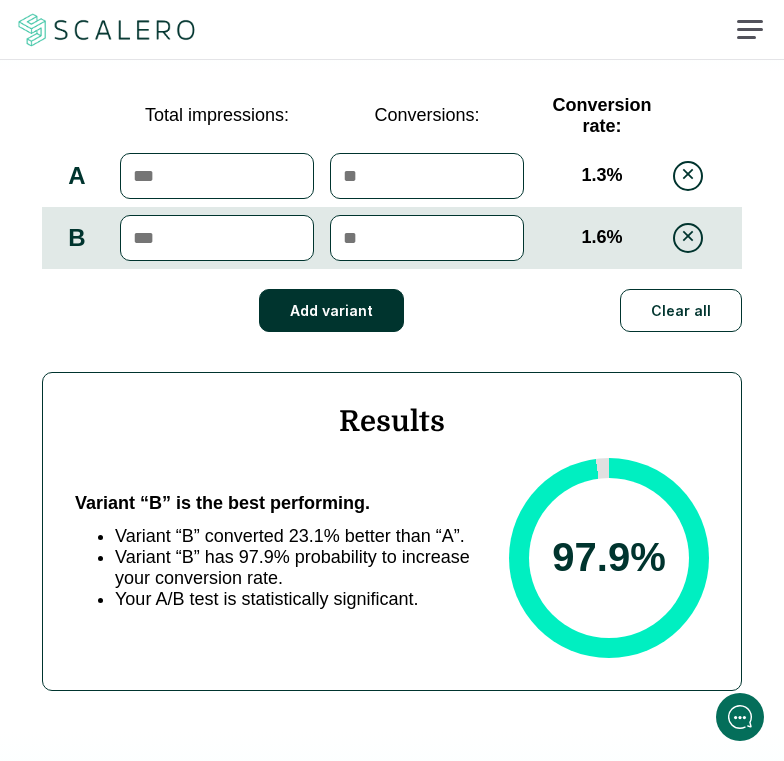 type on "***" 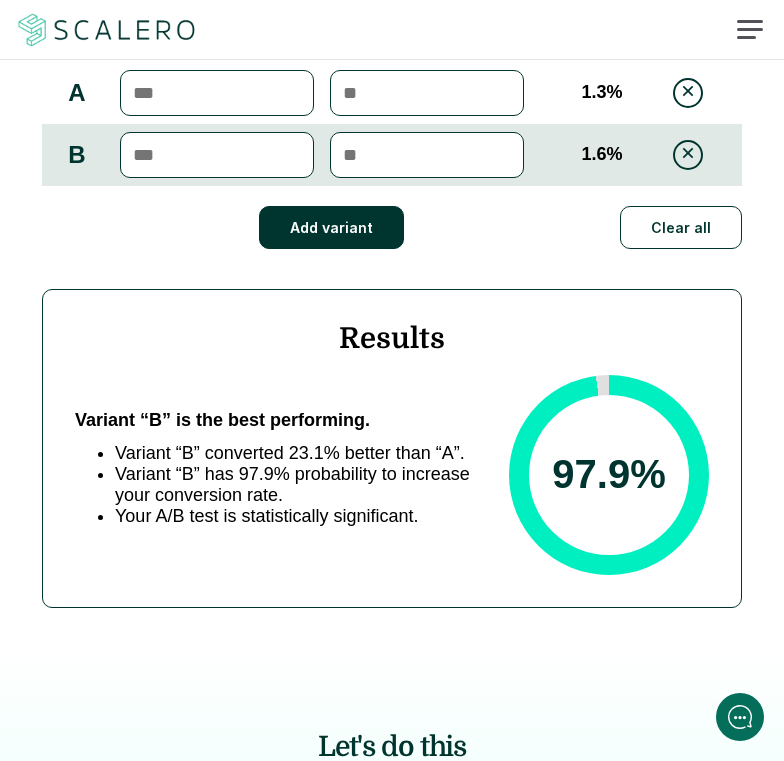 scroll, scrollTop: 440, scrollLeft: 0, axis: vertical 